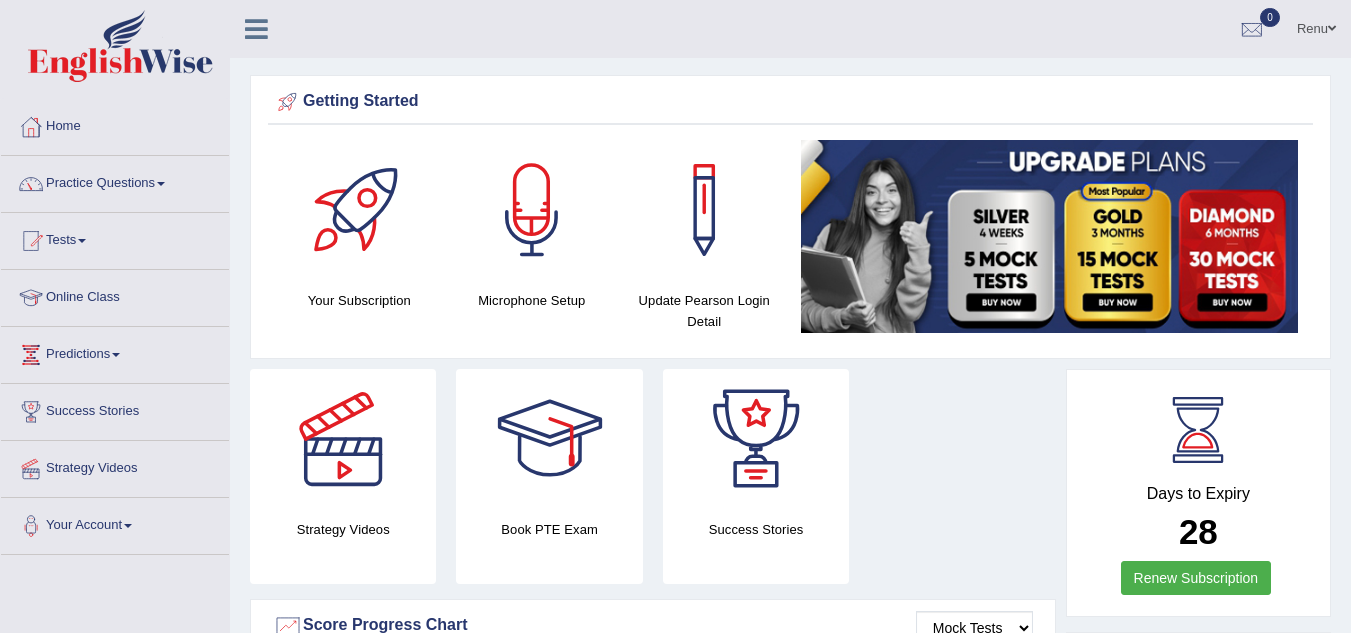 scroll, scrollTop: 0, scrollLeft: 0, axis: both 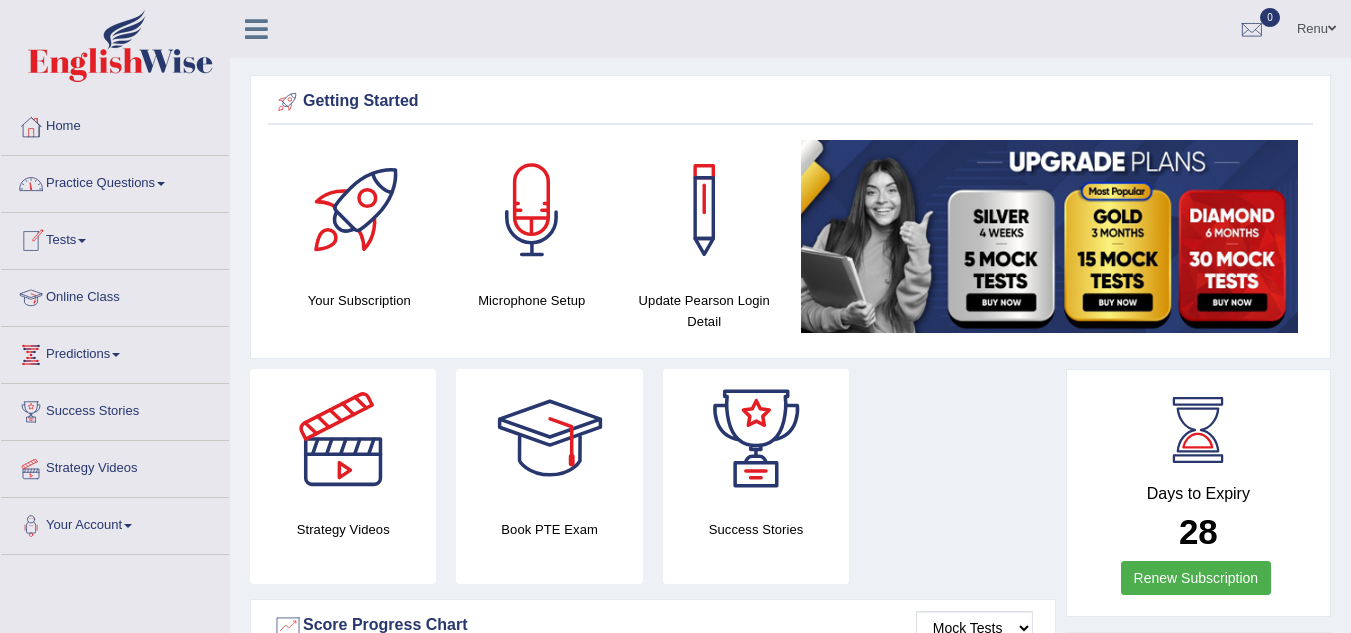 click on "Online Class" at bounding box center [115, 295] 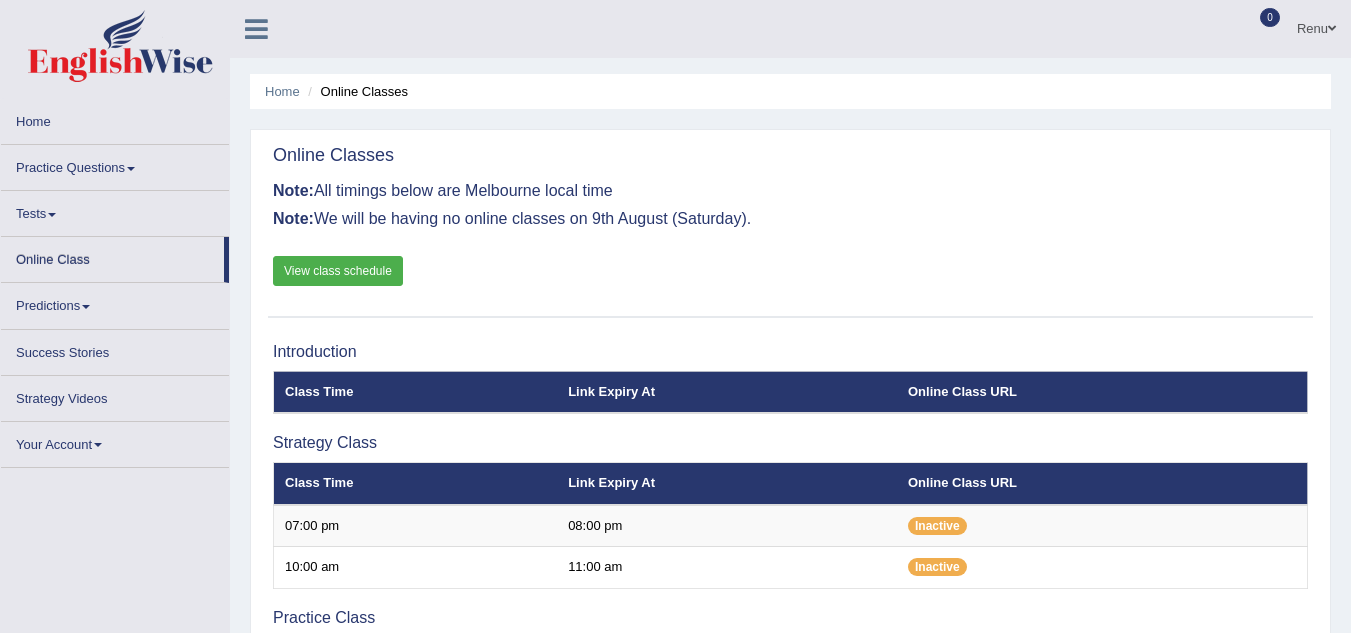 scroll, scrollTop: 0, scrollLeft: 0, axis: both 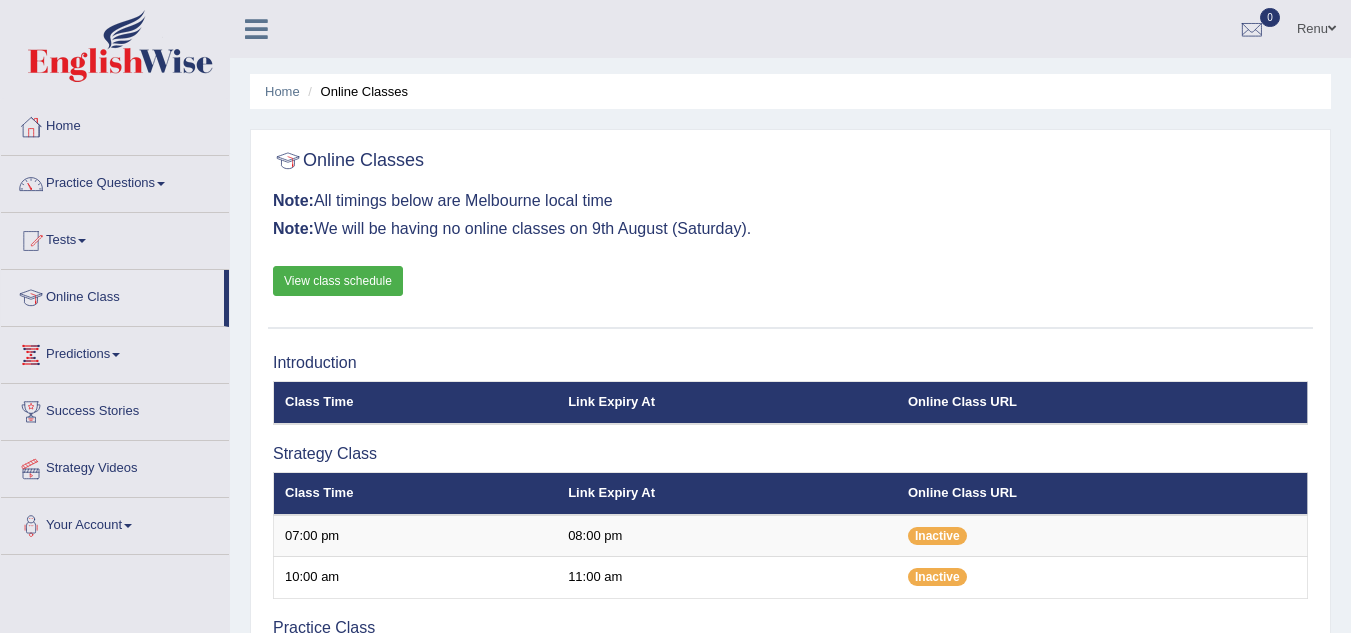 click on "Tests" at bounding box center [115, 238] 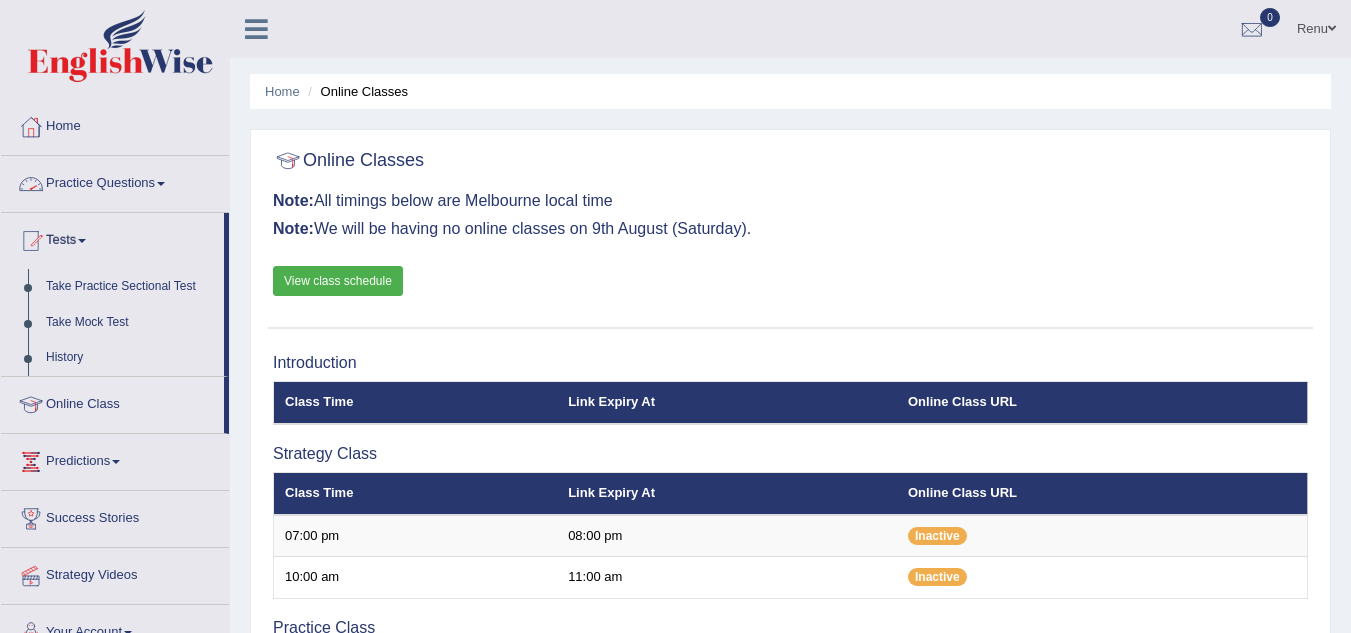 click on "Practice Questions" at bounding box center (115, 181) 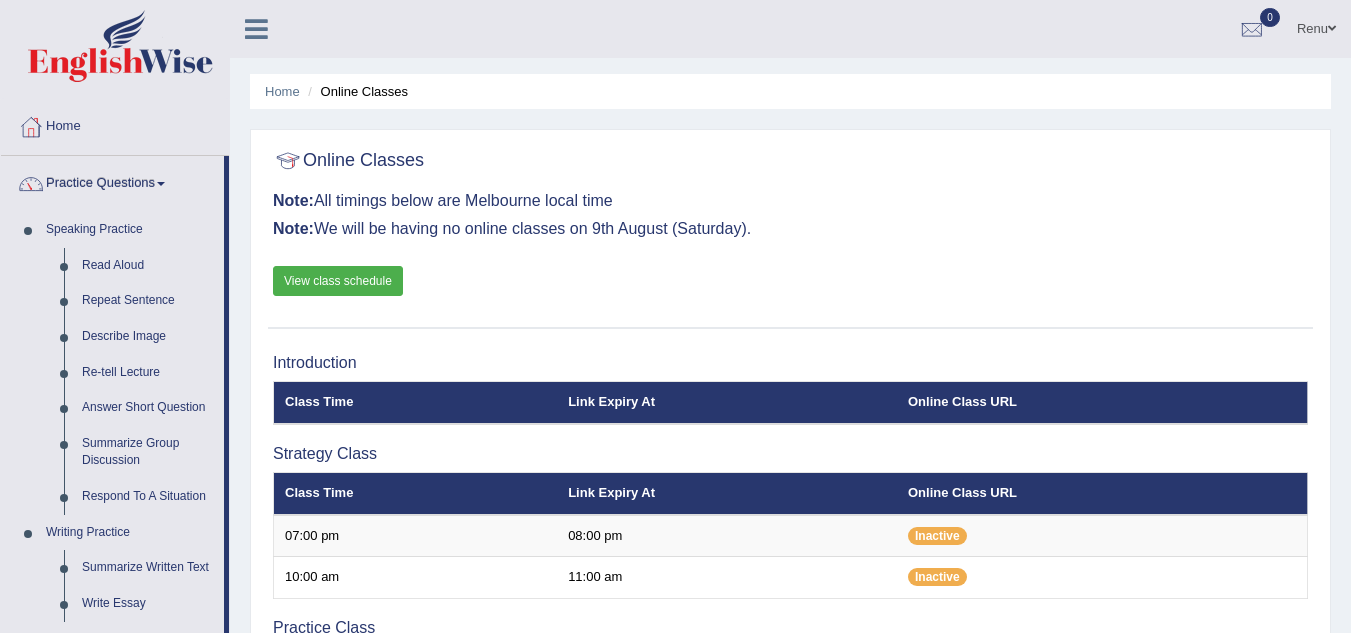 scroll, scrollTop: 553, scrollLeft: 0, axis: vertical 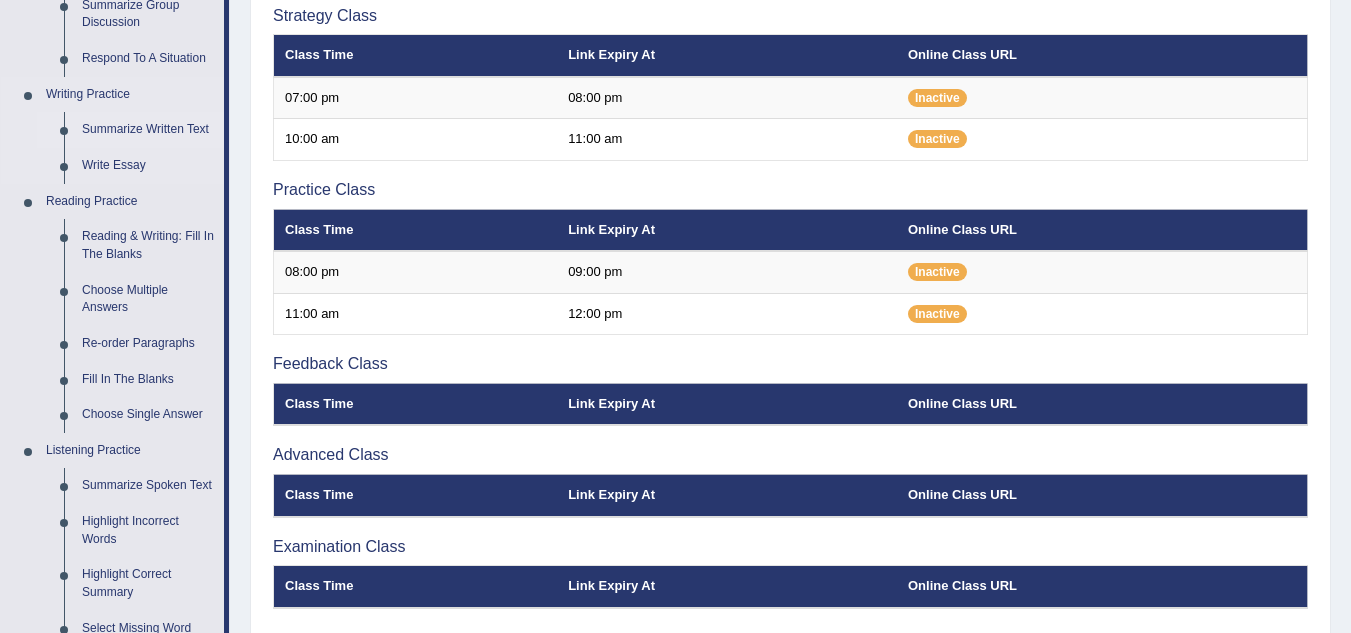 click on "Summarize Written Text" at bounding box center [148, 130] 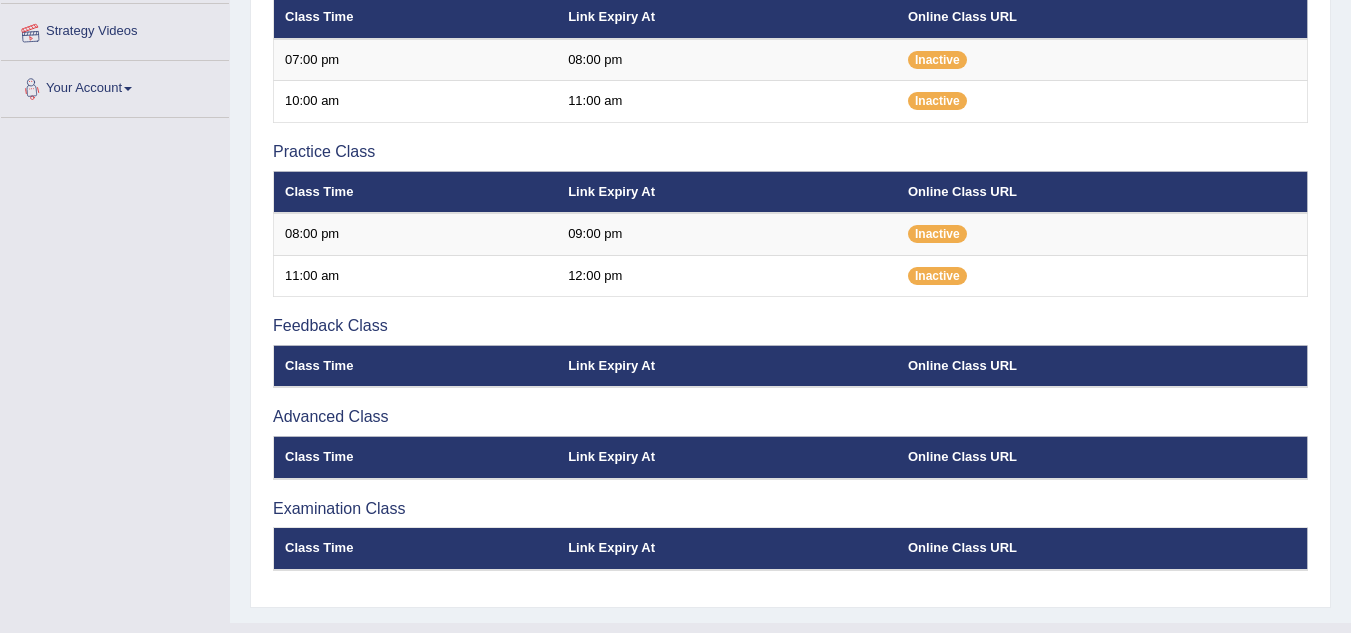 scroll, scrollTop: 516, scrollLeft: 0, axis: vertical 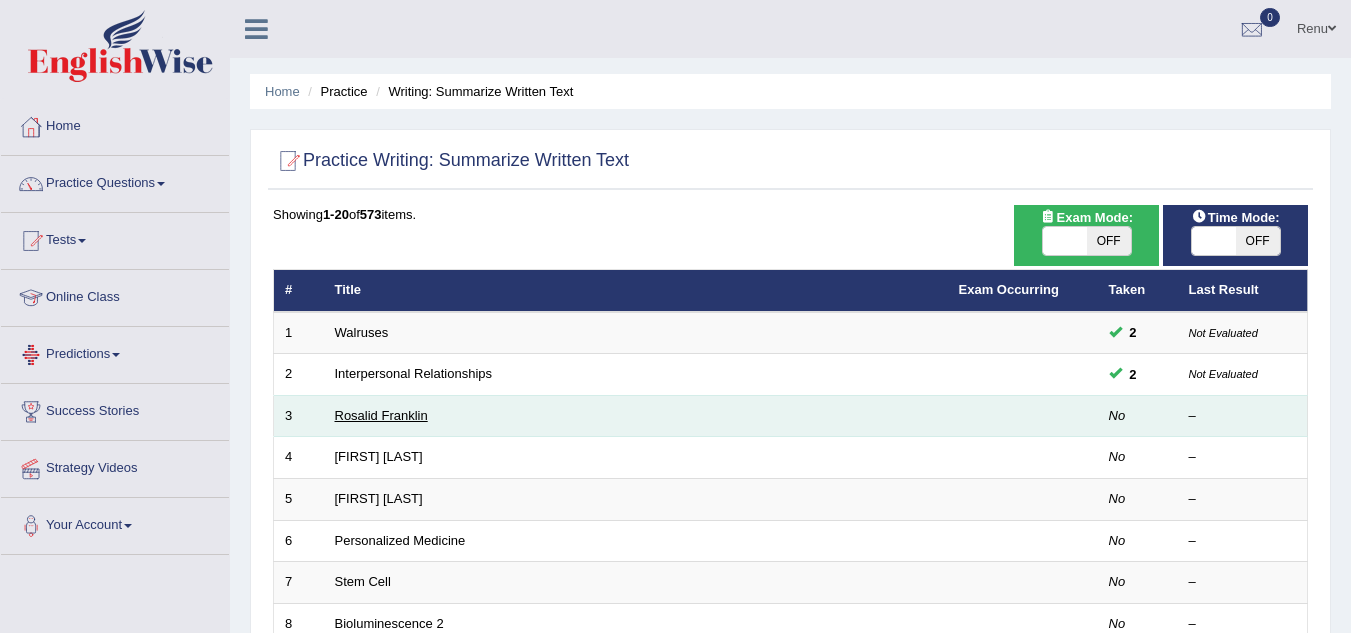 click on "Rosalid Franklin" at bounding box center (381, 415) 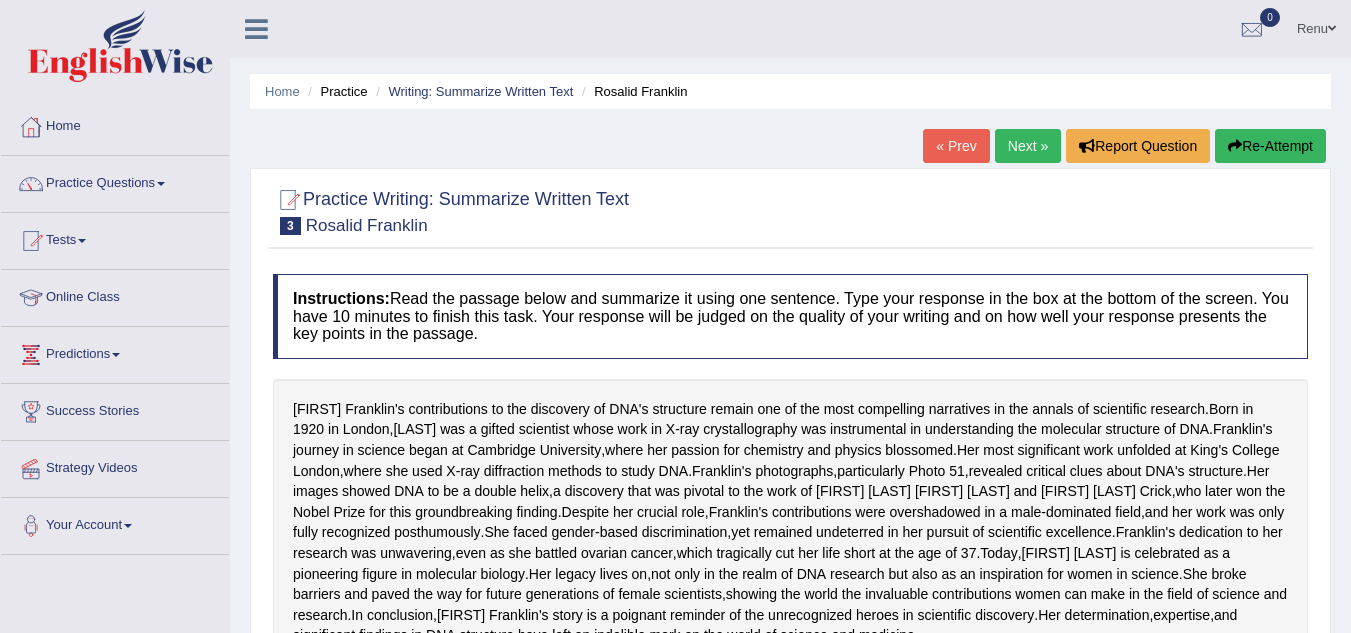 scroll, scrollTop: 40, scrollLeft: 0, axis: vertical 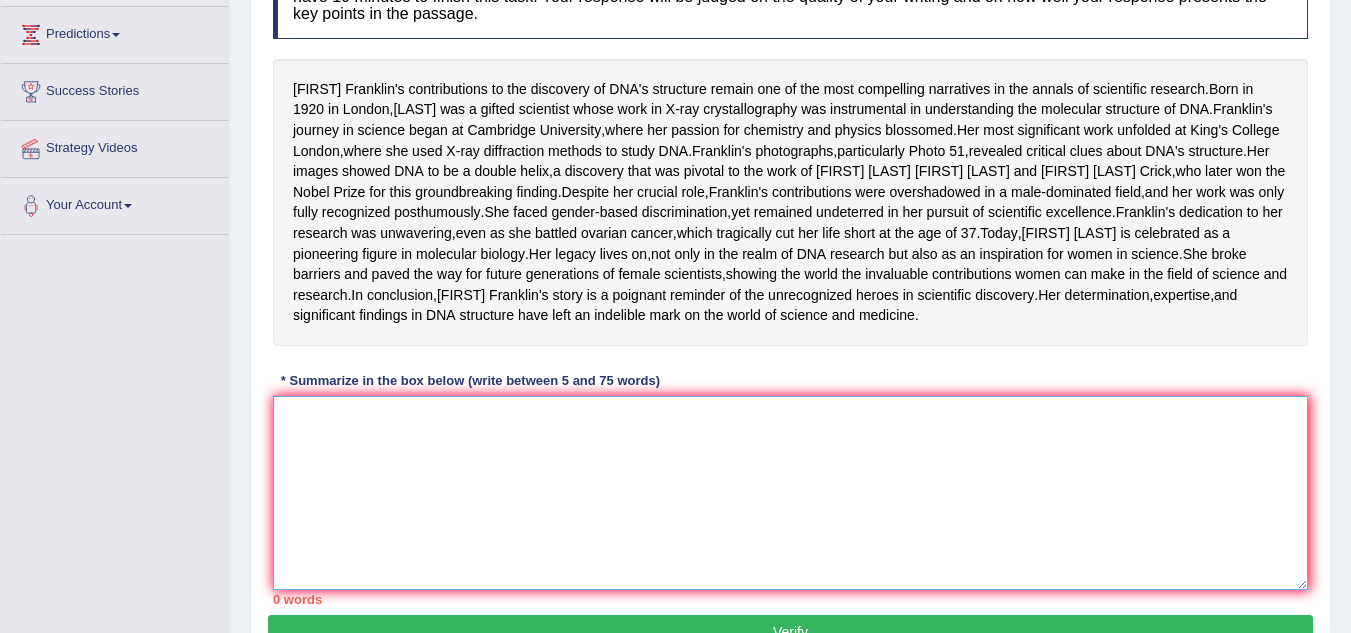 click at bounding box center [790, 493] 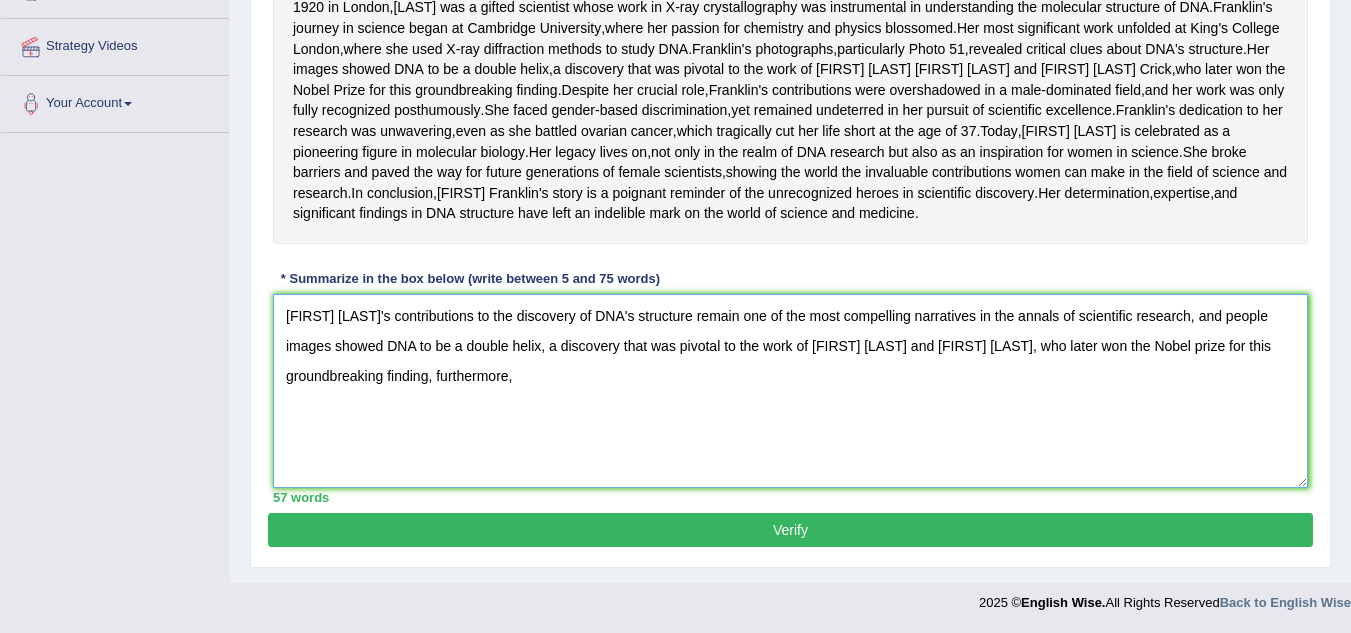 scroll, scrollTop: 545, scrollLeft: 0, axis: vertical 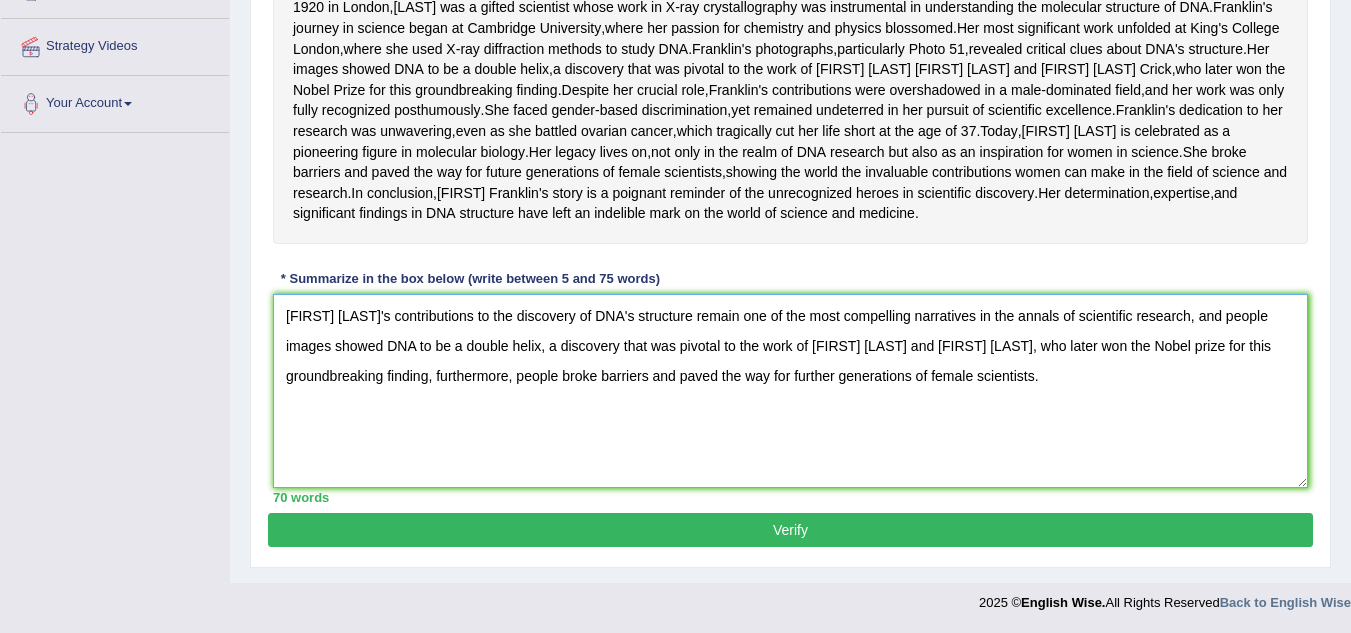 type on "[FIRST] [LAST]'s contributions to the discovery of DNA's structure remain one of the most compelling narratives in the annals of scientific research, and people images showed DNA to be a double helix, a discovery that was pivotal to the work of [FIRST] [LAST] and [FIRST] [LAST], who later won the Nobel prize for this groundbreaking finding, furthermore, people broke barriers and paved the way for further generations of female scientists." 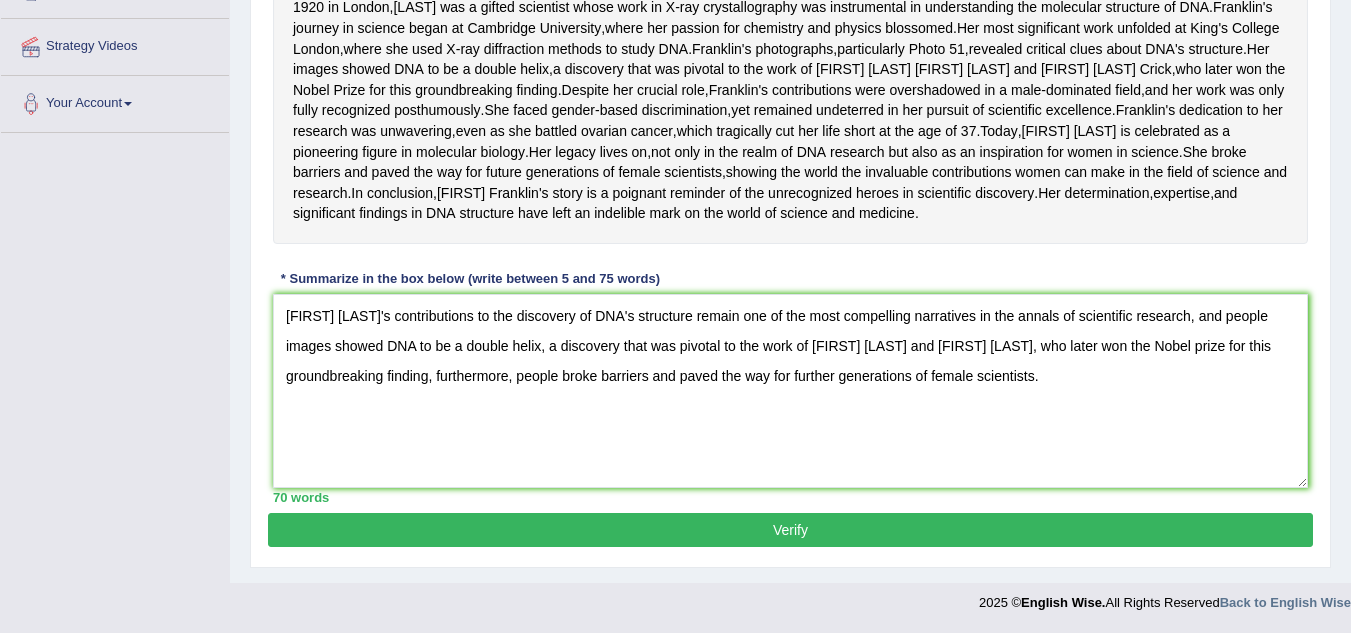 click on "Verify" at bounding box center (790, 530) 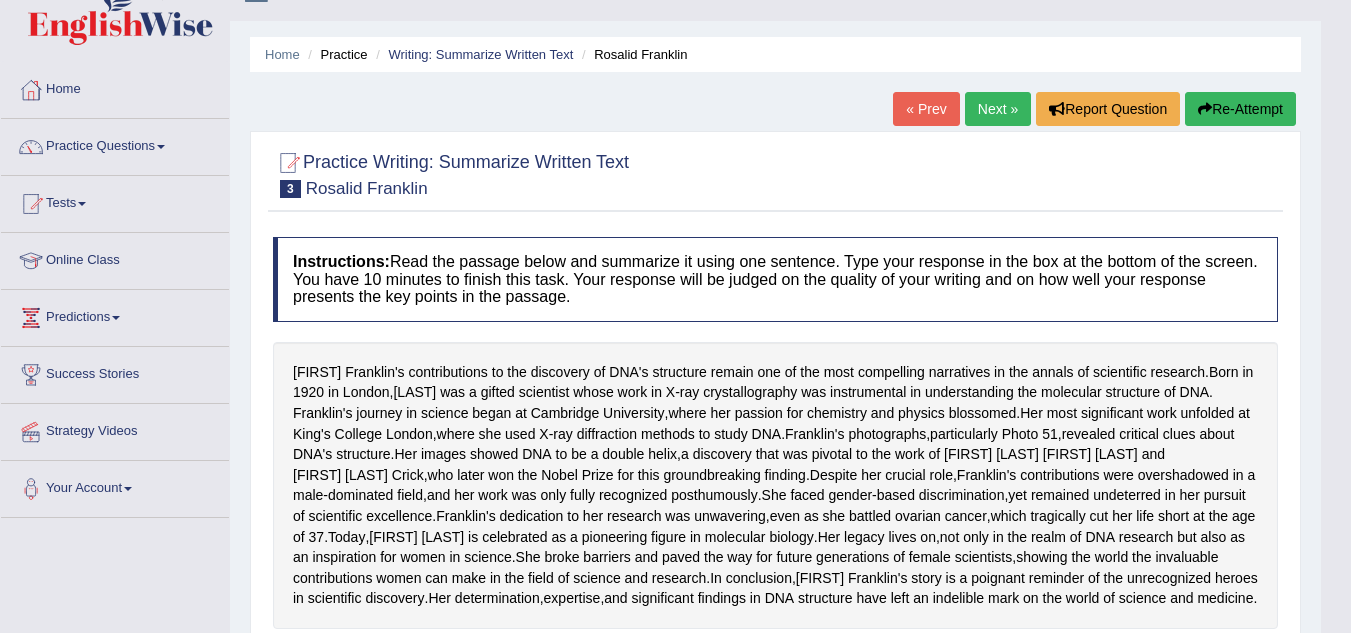 scroll, scrollTop: 40, scrollLeft: 0, axis: vertical 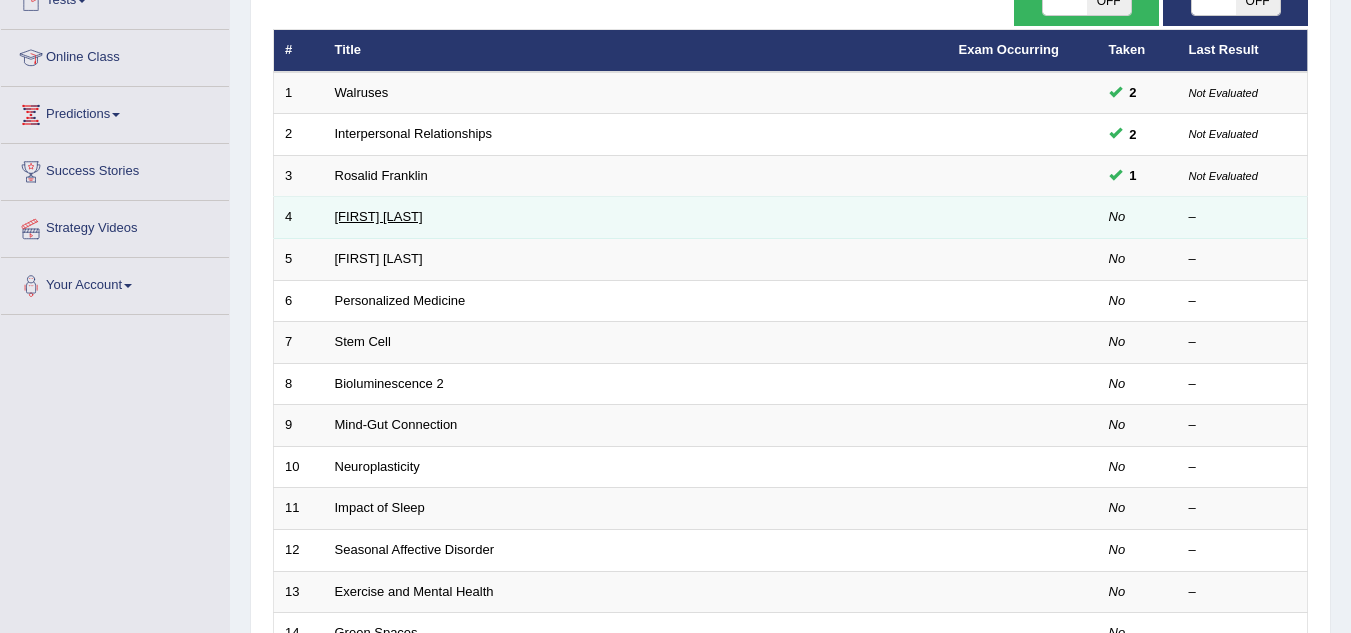 click on "[FIRST] [LAST]" at bounding box center (379, 216) 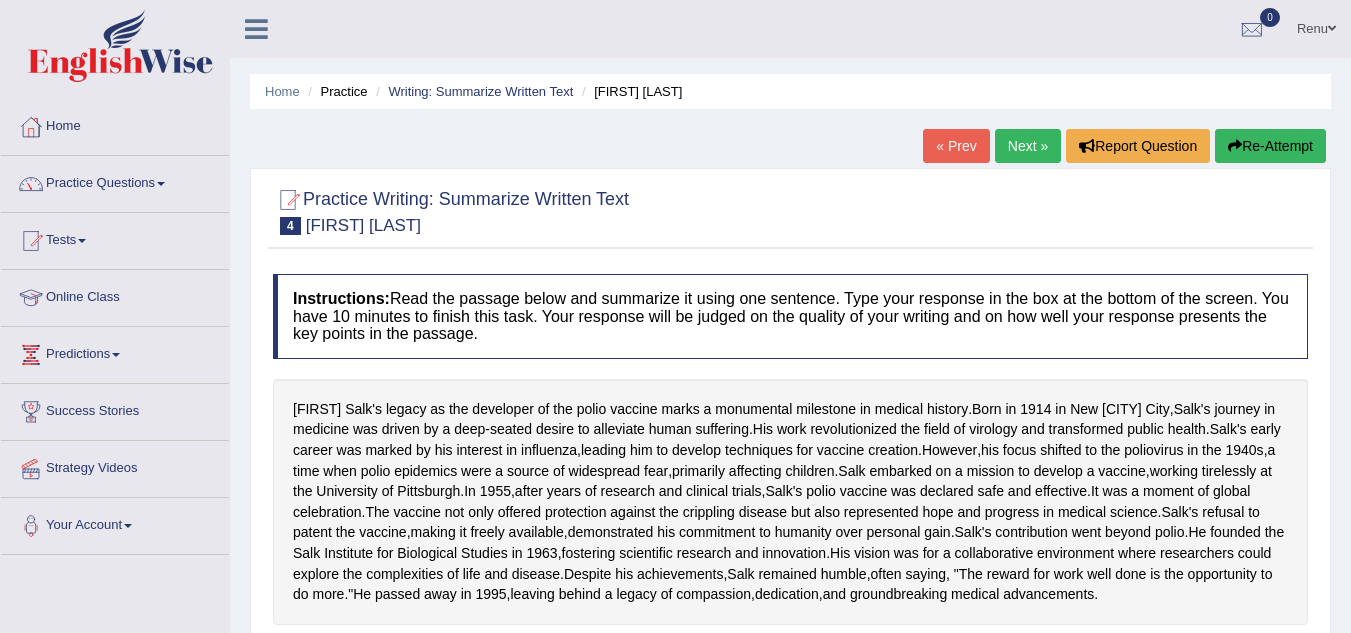 scroll, scrollTop: 0, scrollLeft: 0, axis: both 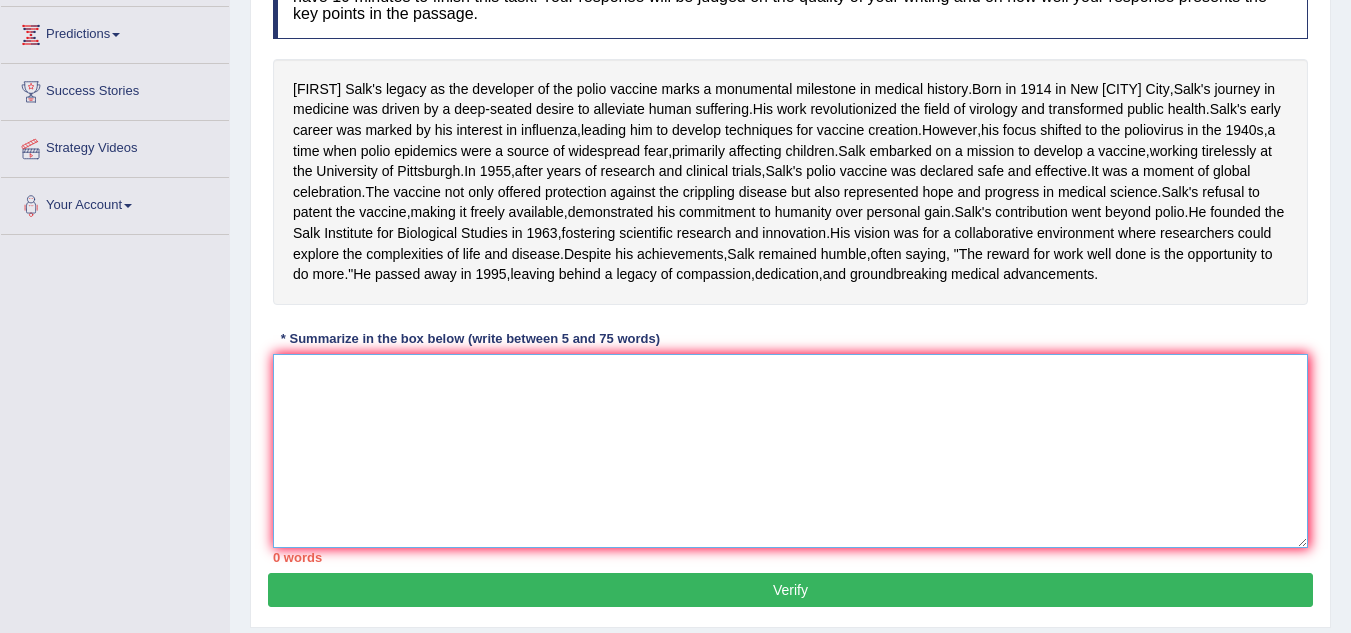 click at bounding box center (790, 451) 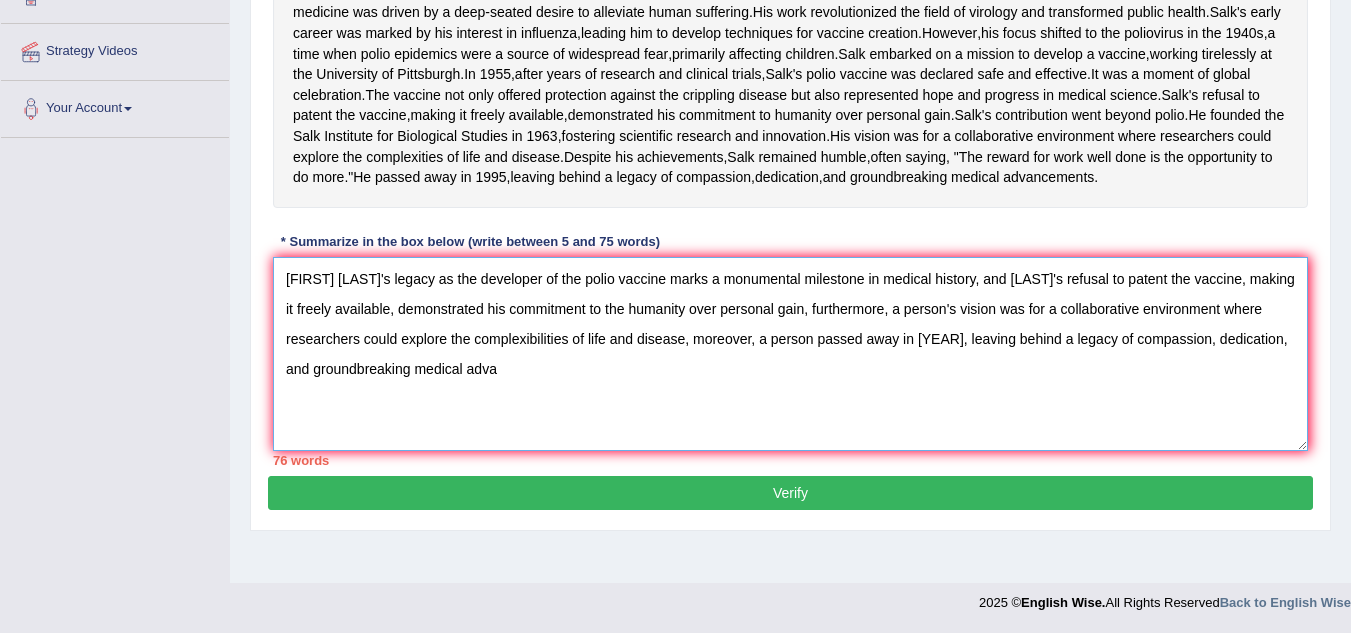 scroll, scrollTop: 504, scrollLeft: 0, axis: vertical 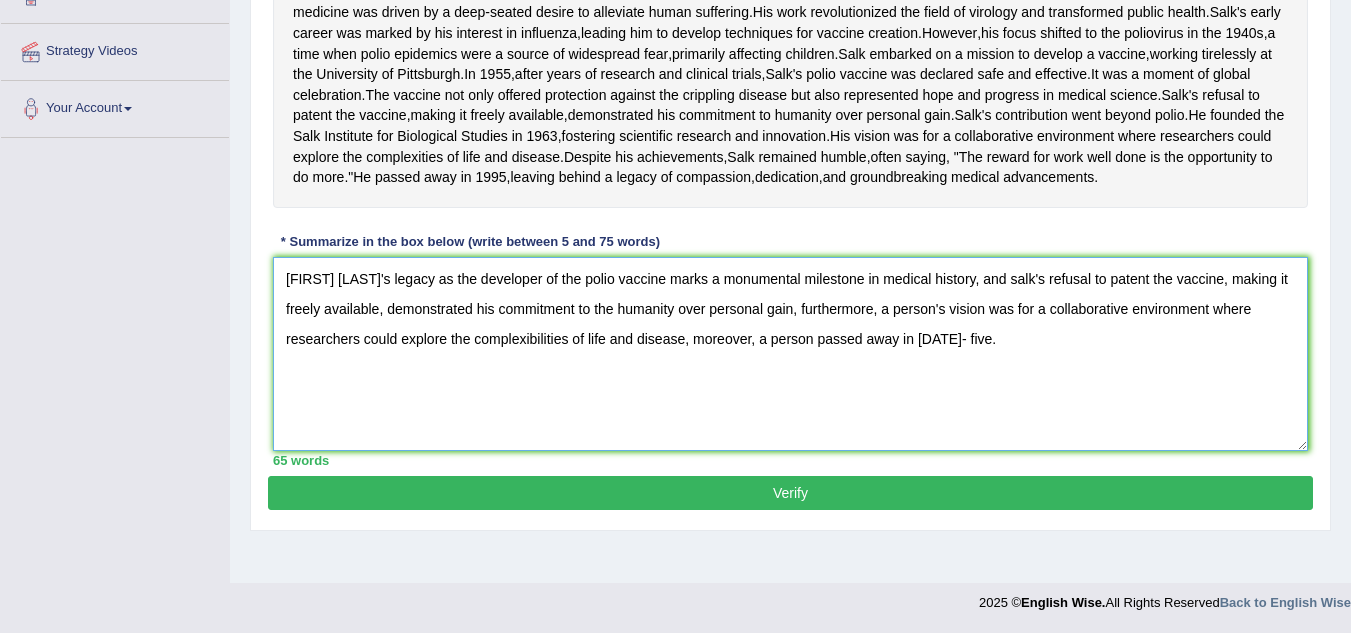 type on "[FIRST] [LAST]'s legacy as the developer of the polio vaccine marks a monumental milestone in medical history, and salk's refusal to patent the vaccine, making it freely available, demonstrated his commitment to the humanity over personal gain, furthermore, a person's vision was for a collaborative environment where researchers could explore the complexibilities of life and disease, moreover, a person passed away in [DATE]- five." 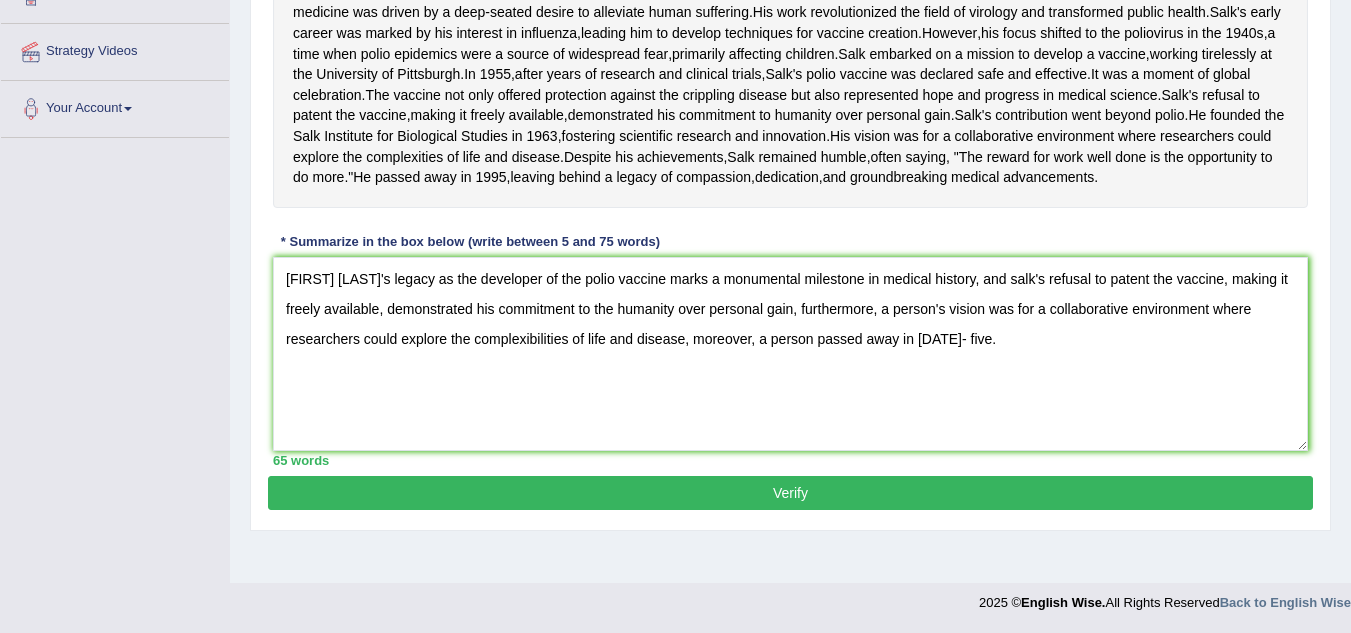 click on "Verify" at bounding box center [790, 493] 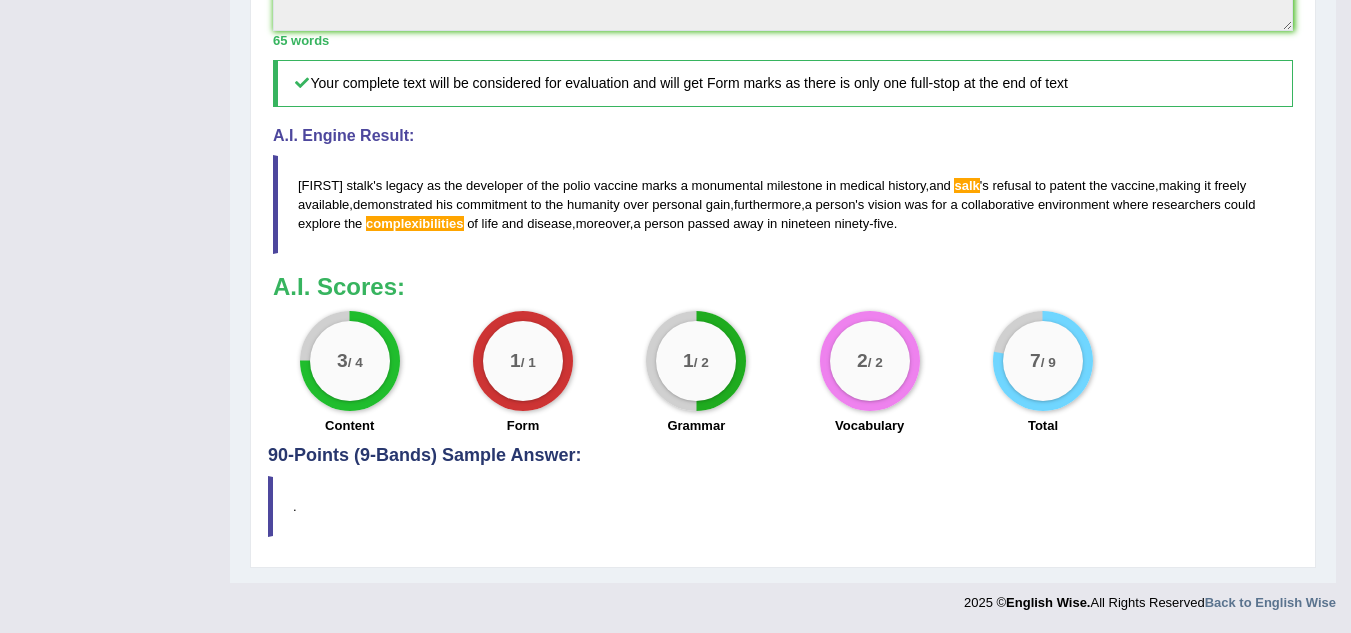 scroll, scrollTop: 931, scrollLeft: 0, axis: vertical 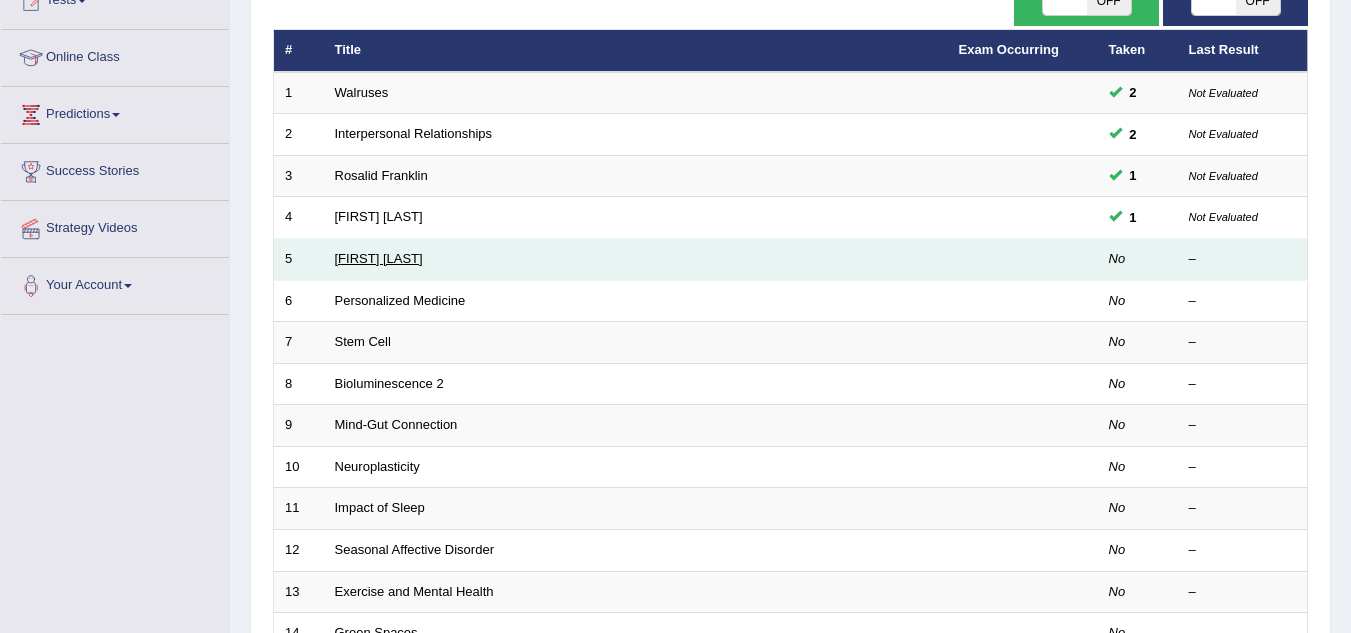 click on "Elizabeth Blackwell" at bounding box center (379, 258) 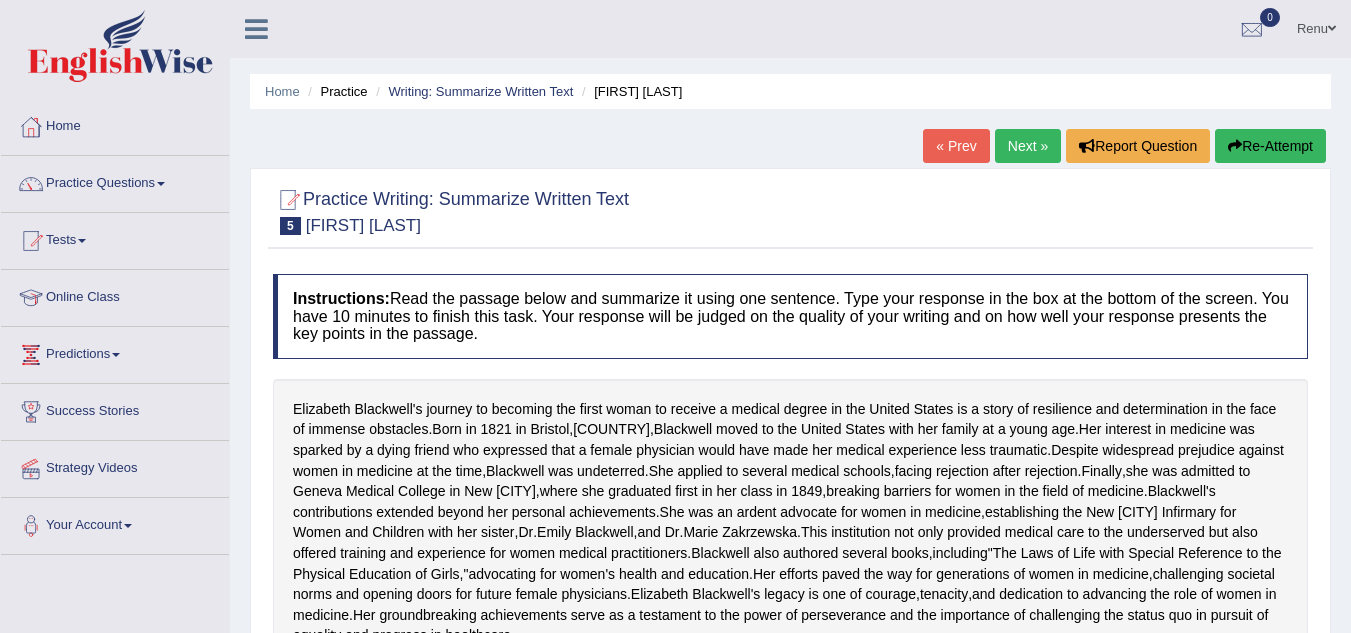 scroll, scrollTop: 0, scrollLeft: 0, axis: both 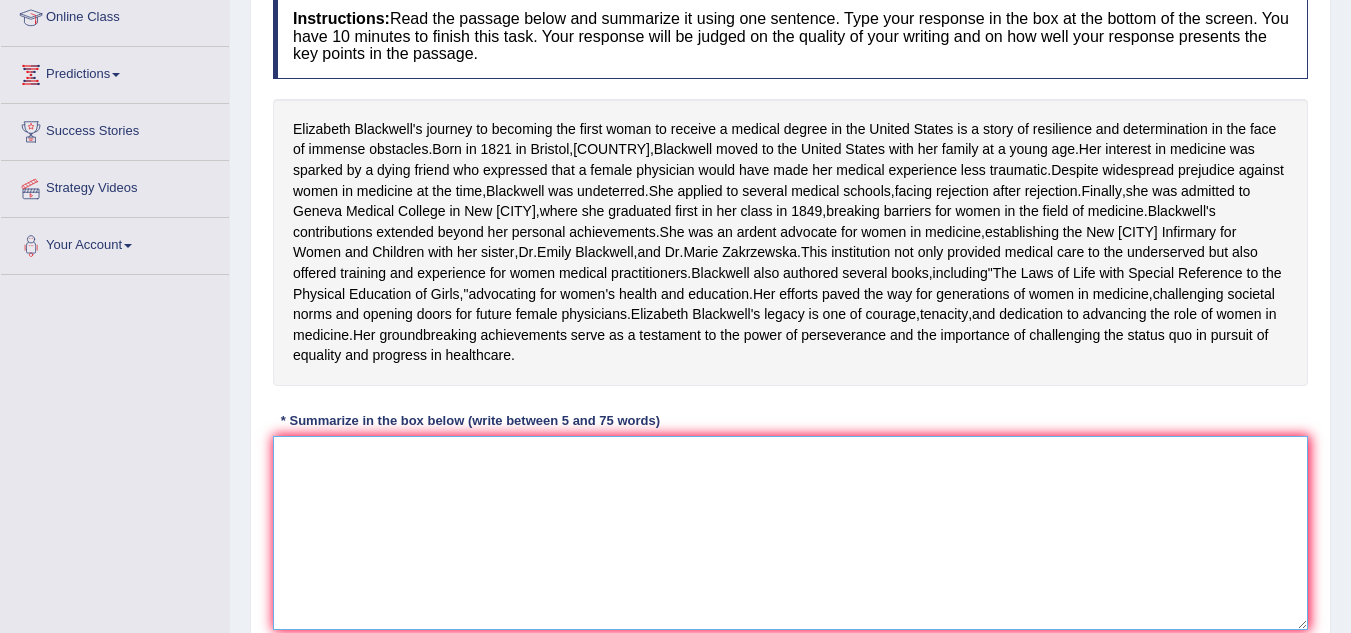 click at bounding box center (790, 533) 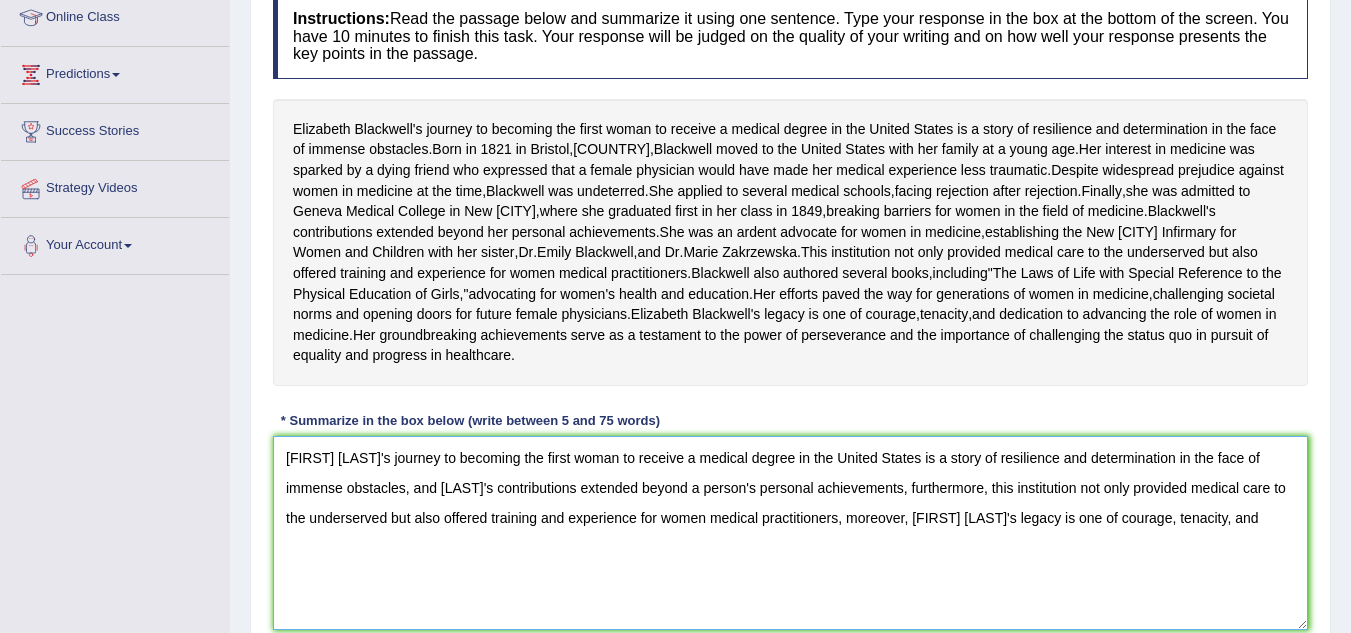 scroll, scrollTop: 306, scrollLeft: 0, axis: vertical 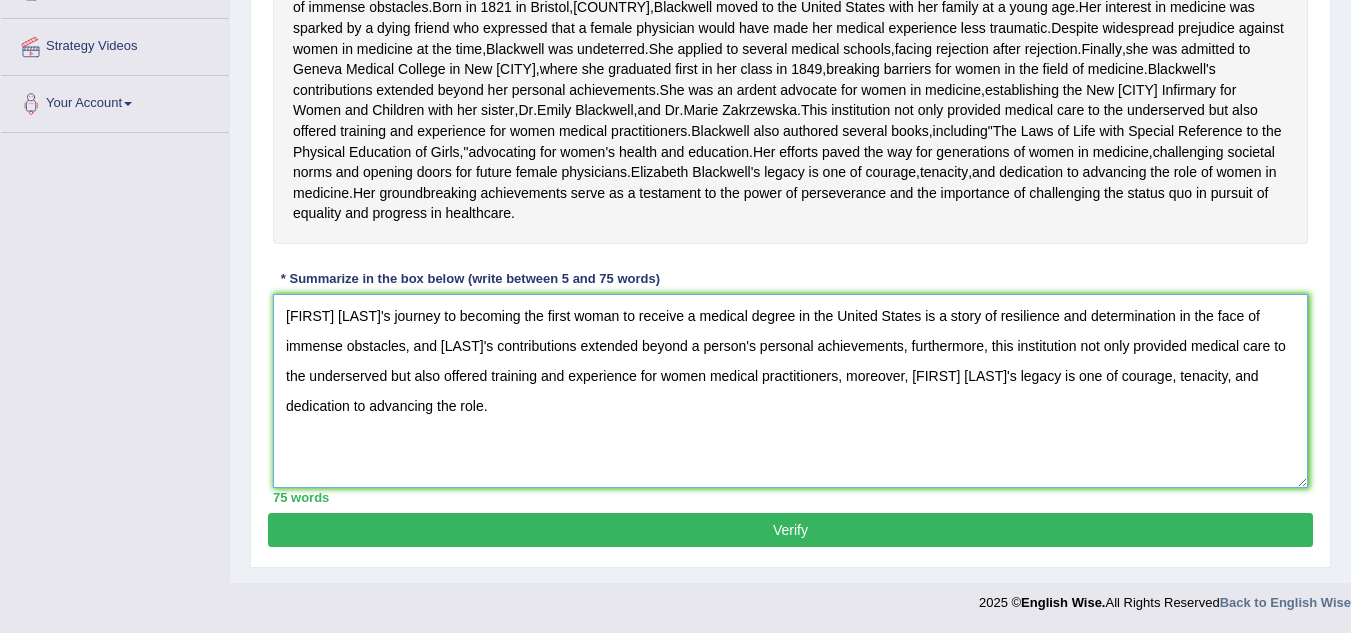 type on "Elizabeth Blackwell's journey to becoming the first woman to receive a medical degree in the United States is a story of resilience and determination in the face of immense obstacles, and blackwell's contributions extended beyond a person's personal achievements, furthermore, this institution not only provided medical care to the underserved but also offered training and experience for women medical practitioners, moreover, Elizabeth Blackwell's legacy is one of courage, tenacity, and dedication to advancing the role." 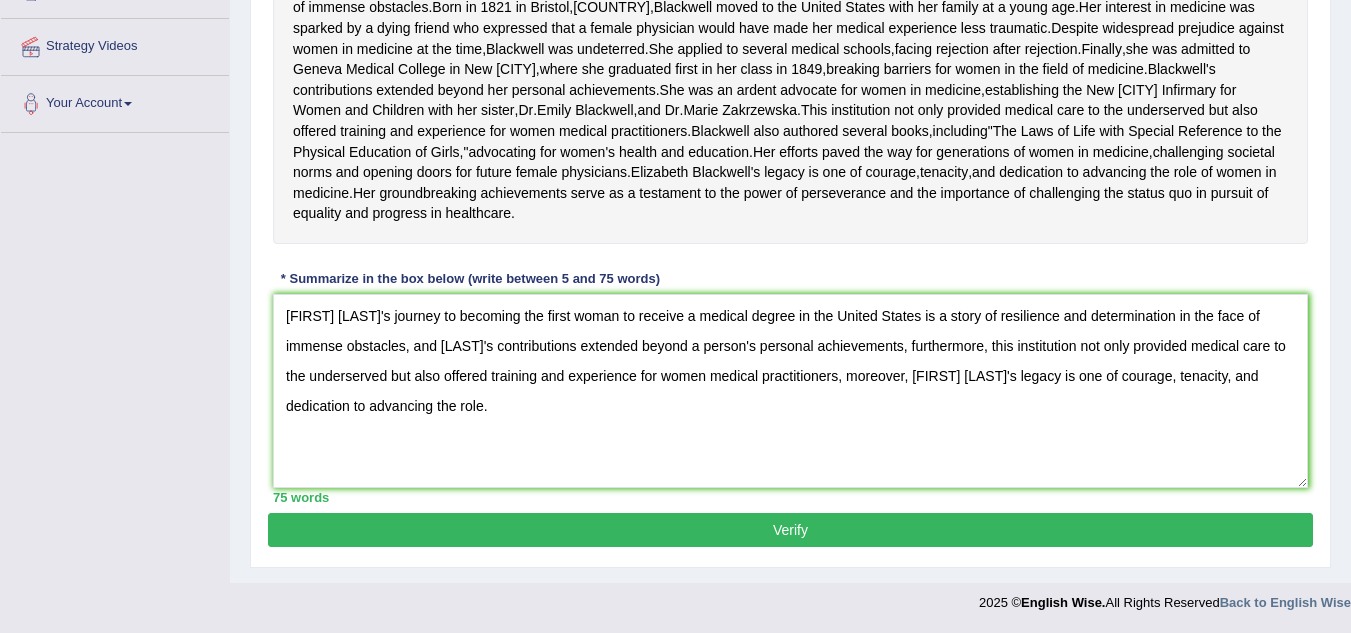 click on "Verify" at bounding box center (790, 530) 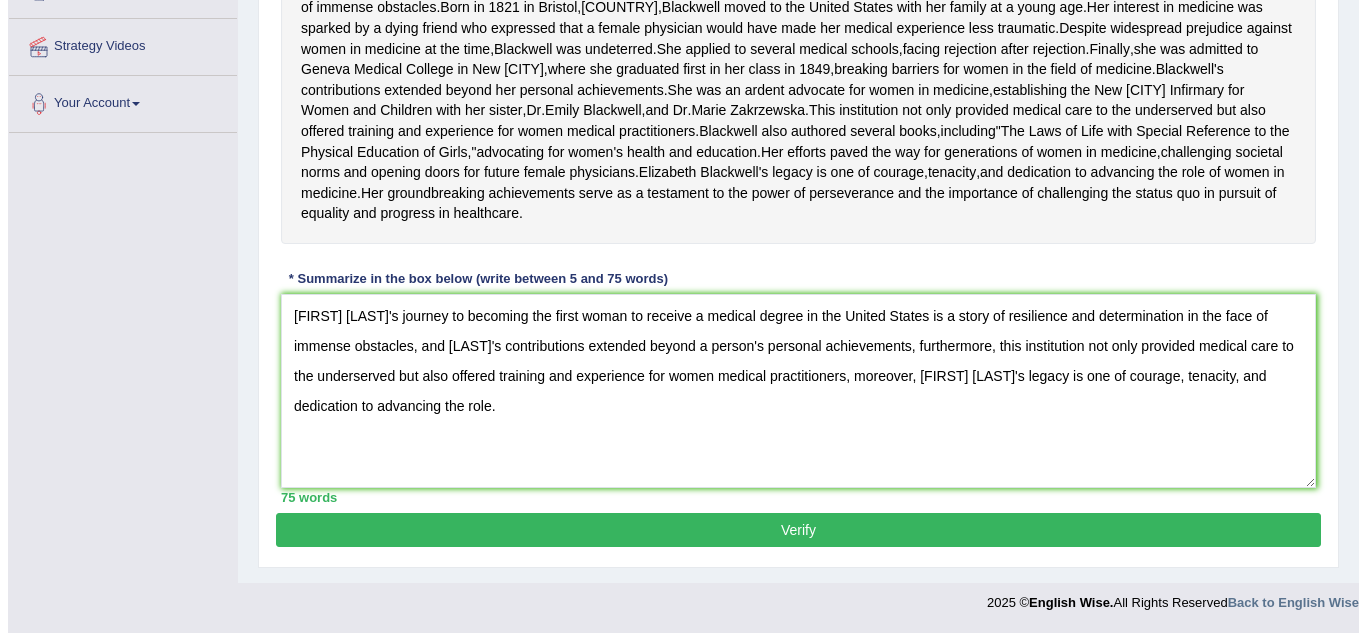 scroll, scrollTop: 513, scrollLeft: 0, axis: vertical 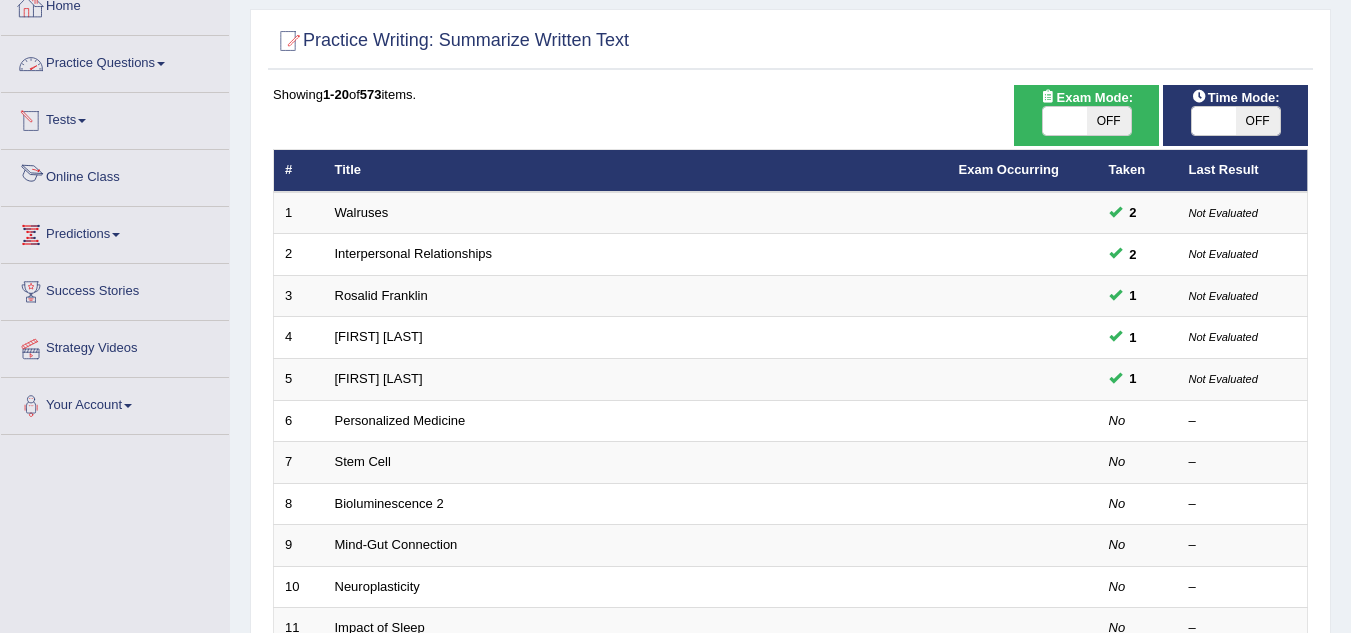 click on "Online Class" at bounding box center (115, 175) 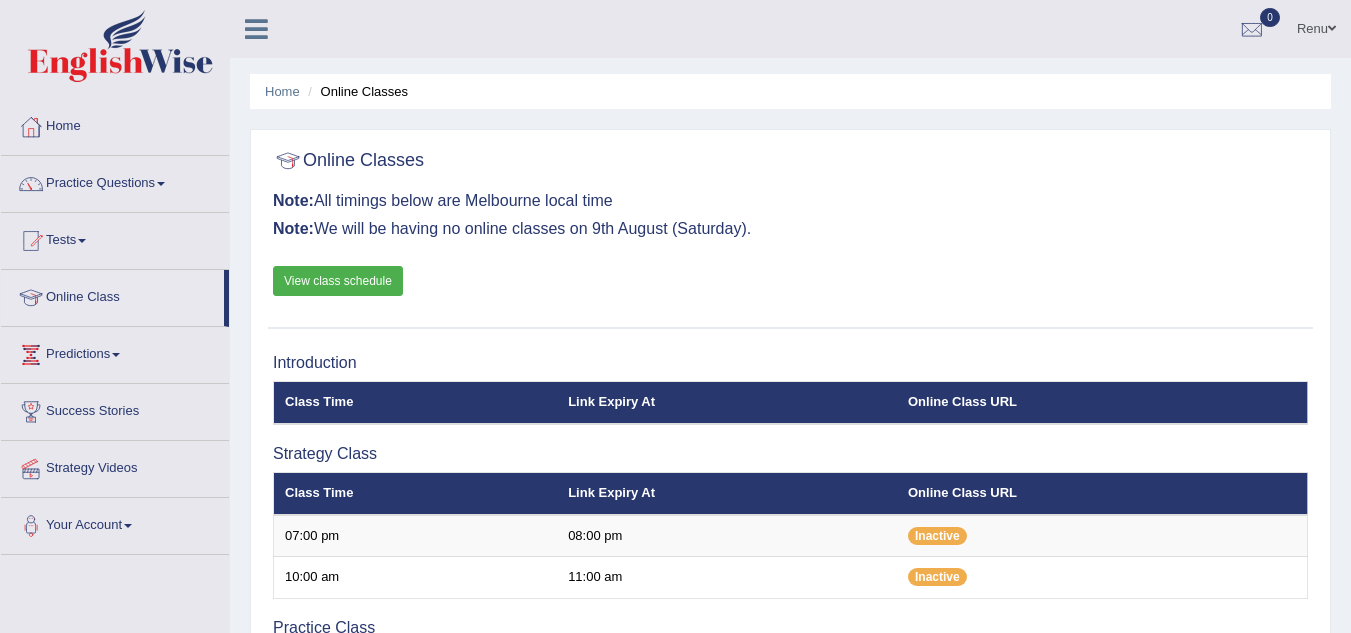 scroll, scrollTop: 0, scrollLeft: 0, axis: both 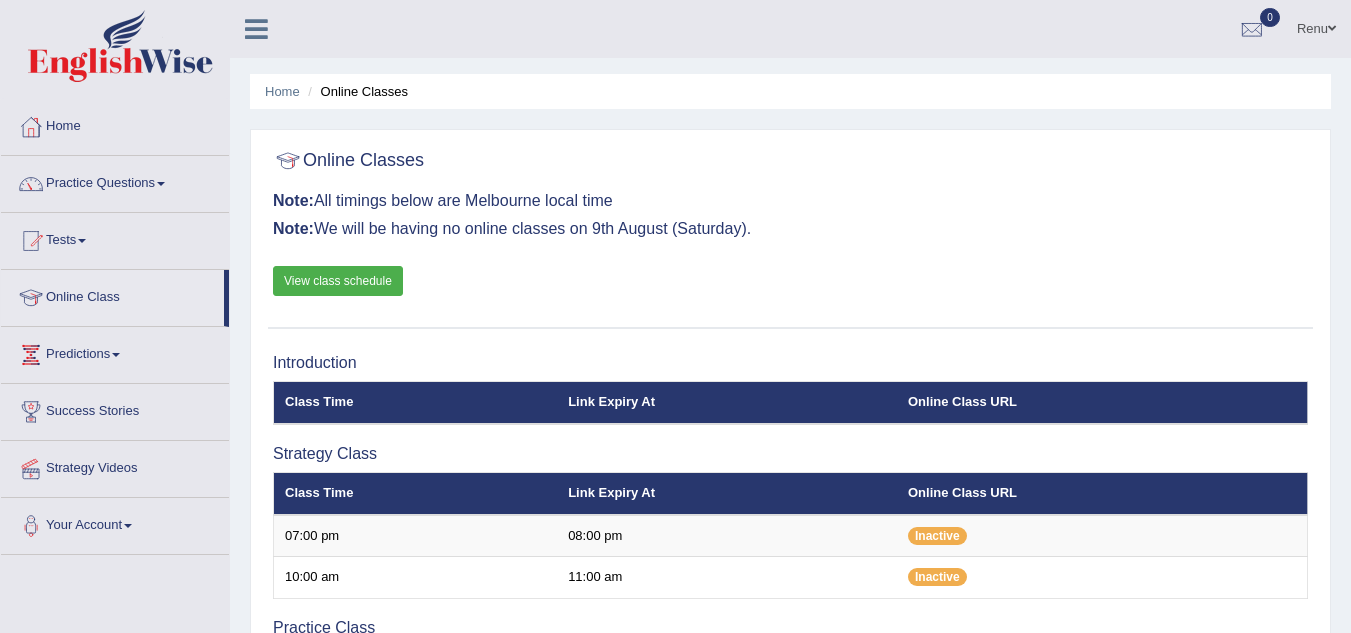 click on "Online Class" at bounding box center [112, 295] 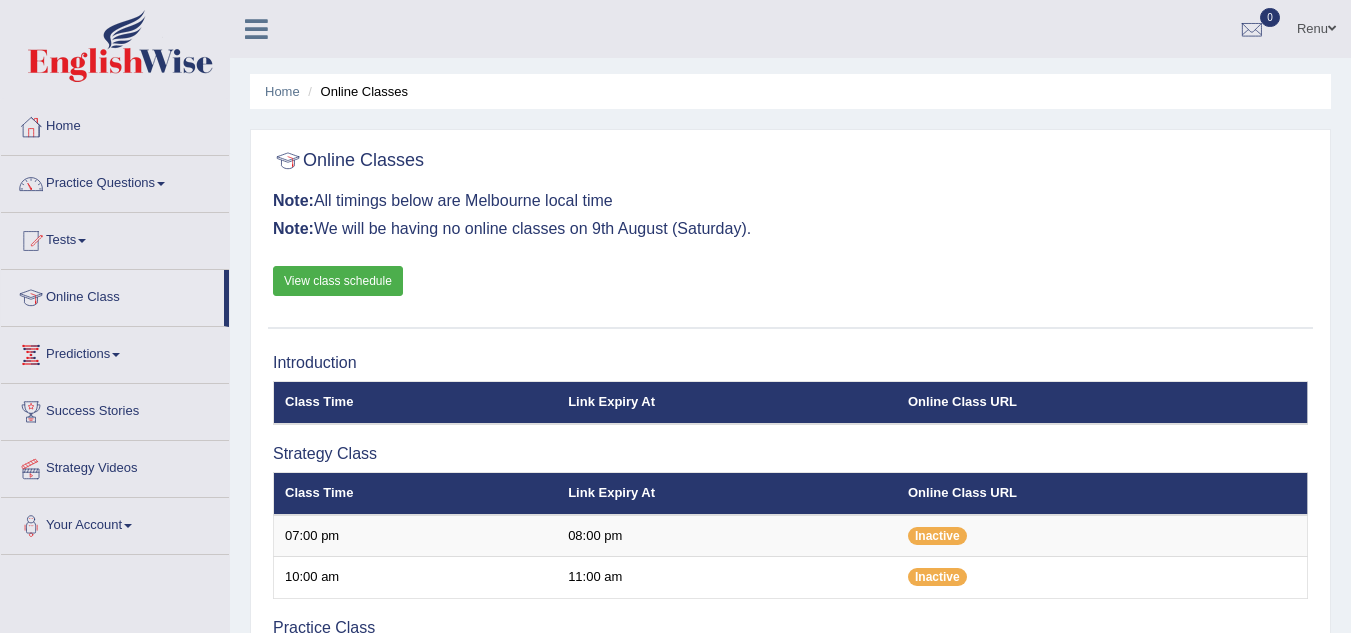 scroll, scrollTop: 0, scrollLeft: 0, axis: both 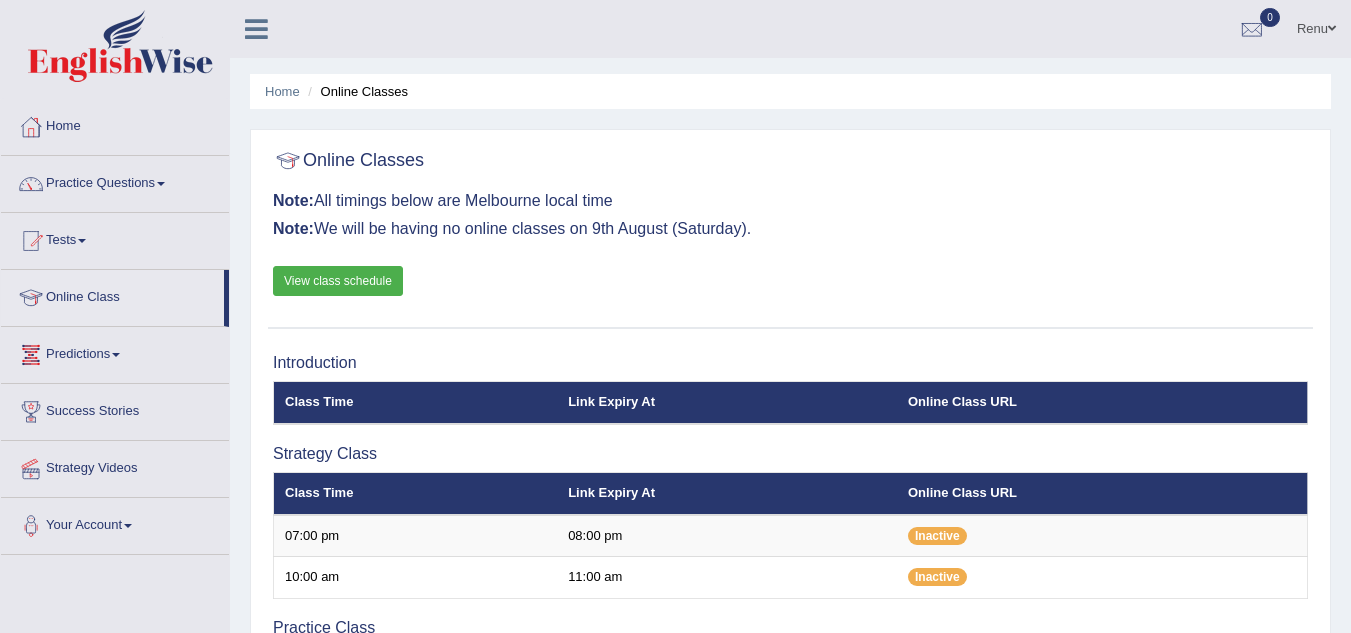 click on "Predictions" at bounding box center [115, 352] 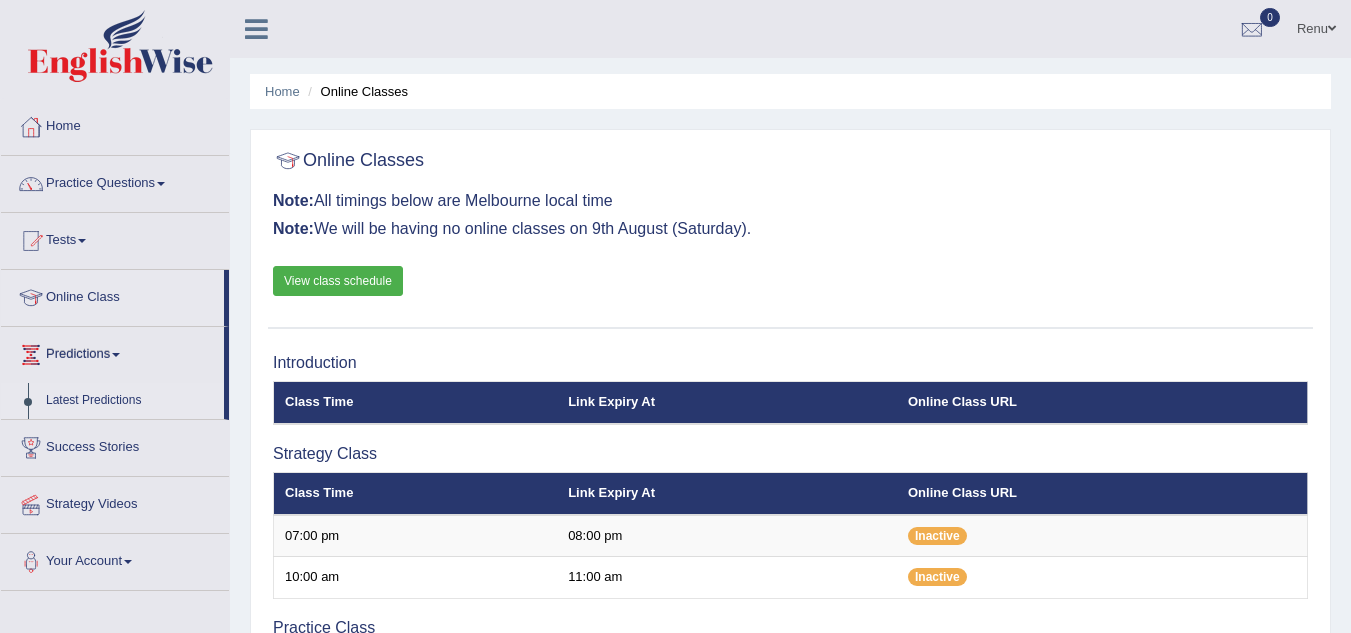 click on "Latest Predictions" at bounding box center (130, 401) 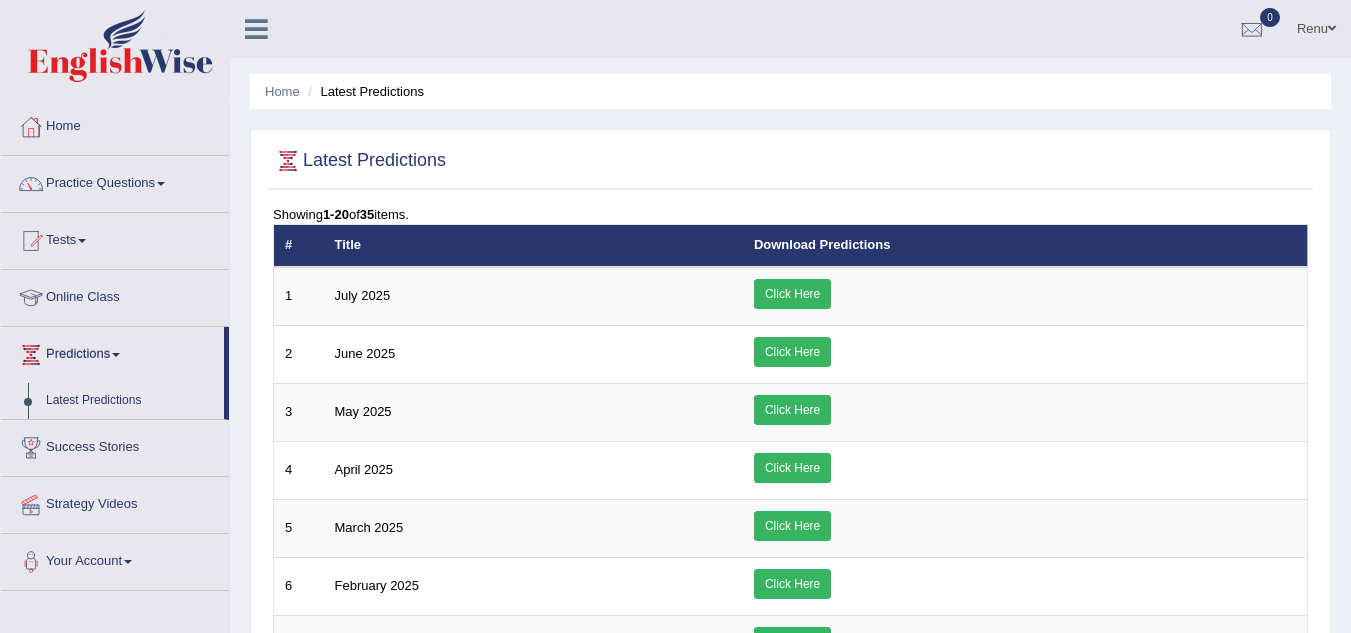 scroll, scrollTop: 0, scrollLeft: 0, axis: both 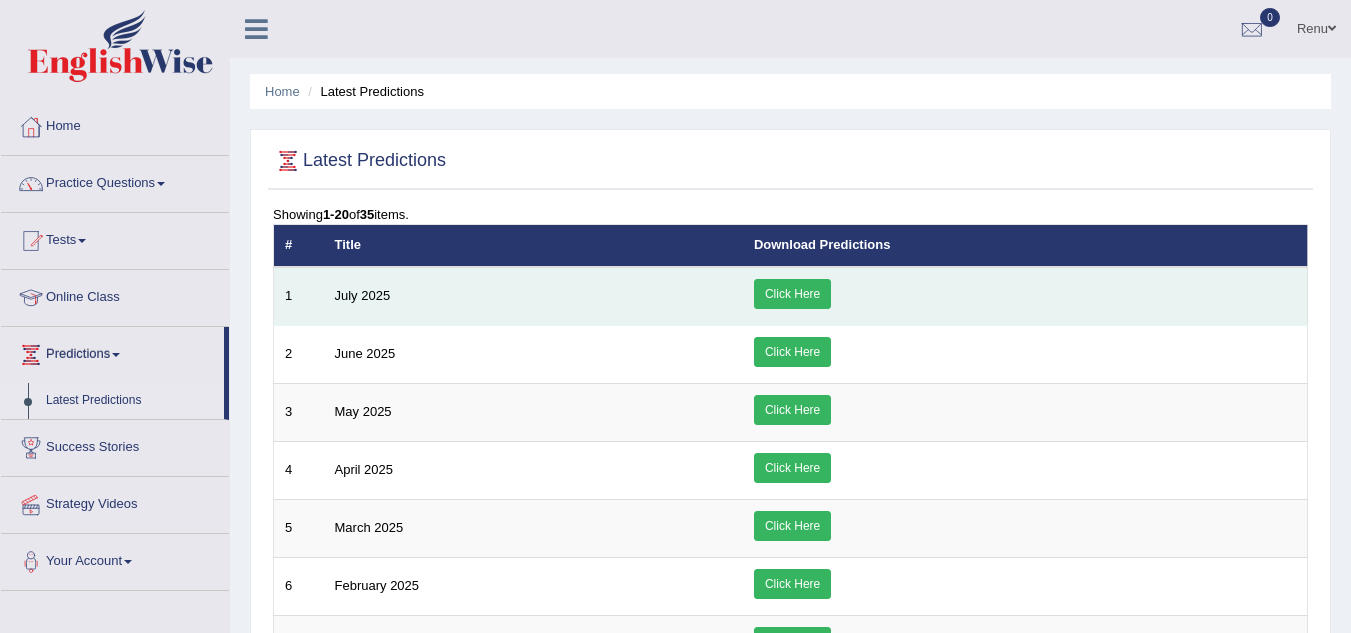 click on "Click Here" at bounding box center [792, 294] 